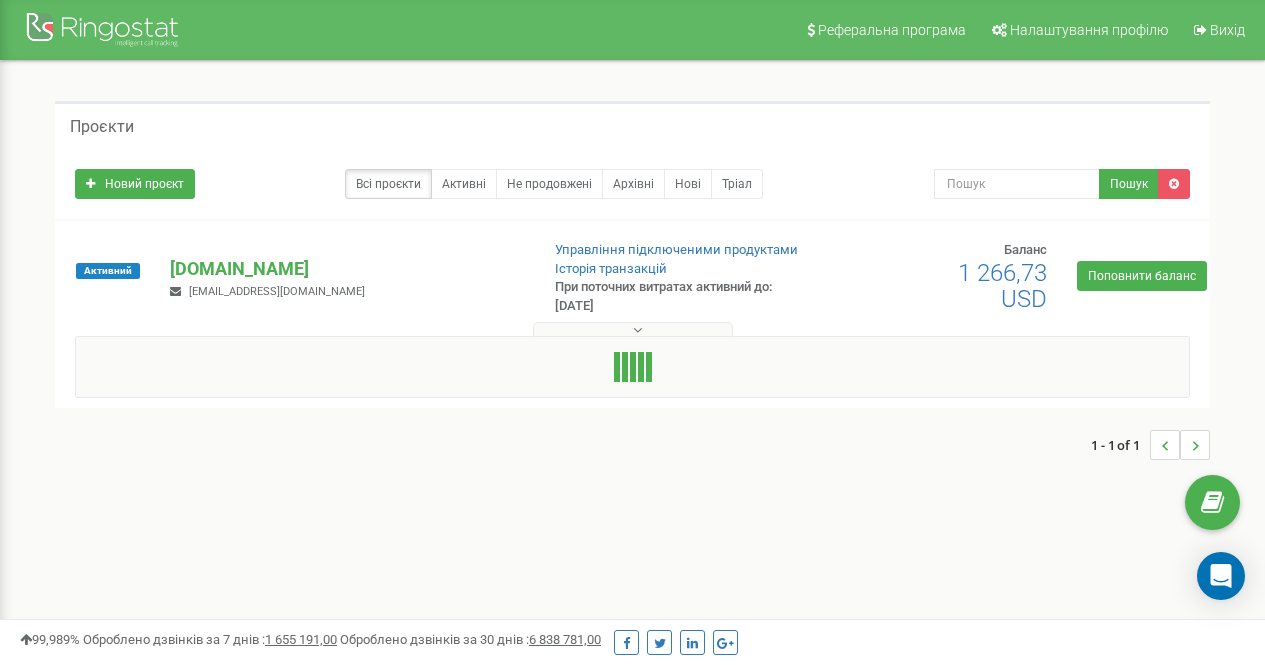 scroll, scrollTop: 0, scrollLeft: 0, axis: both 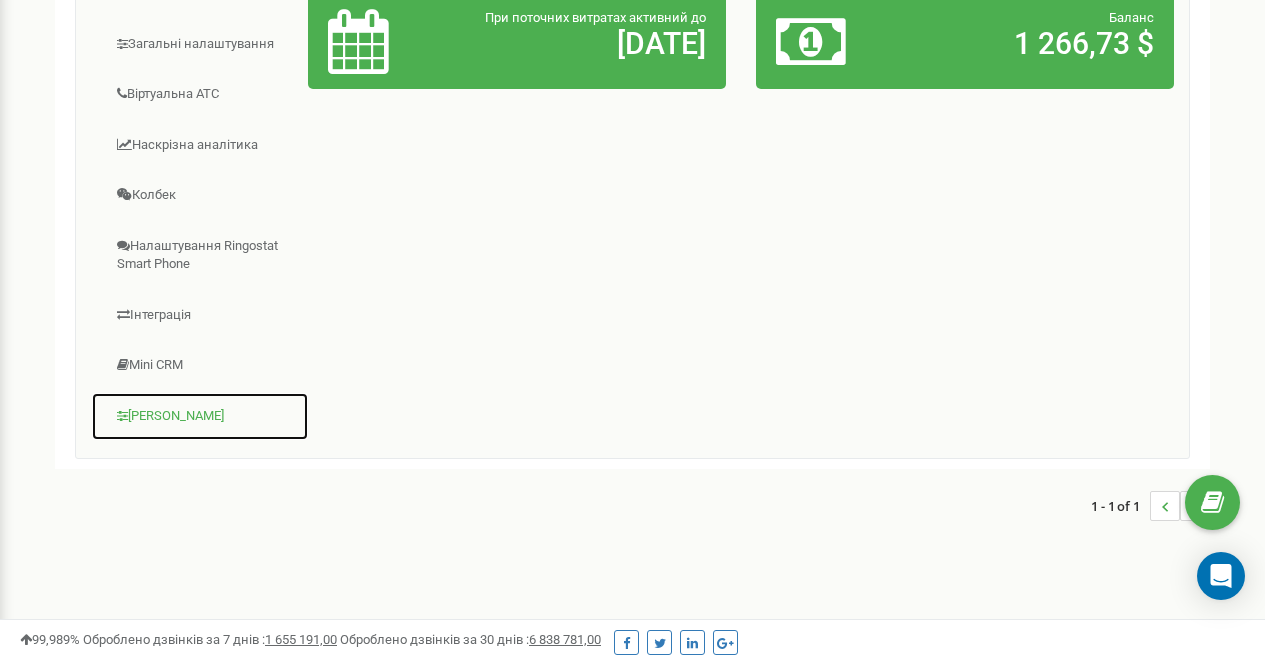 click on "[PERSON_NAME]" at bounding box center (200, 416) 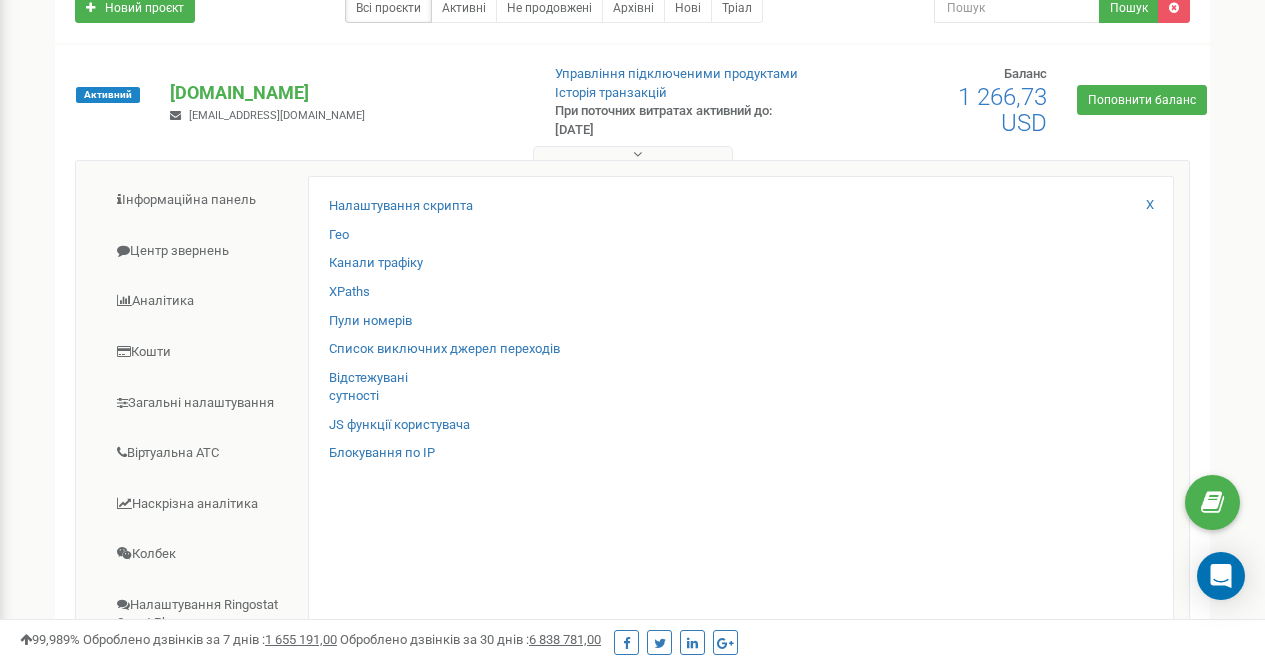 scroll, scrollTop: 135, scrollLeft: 0, axis: vertical 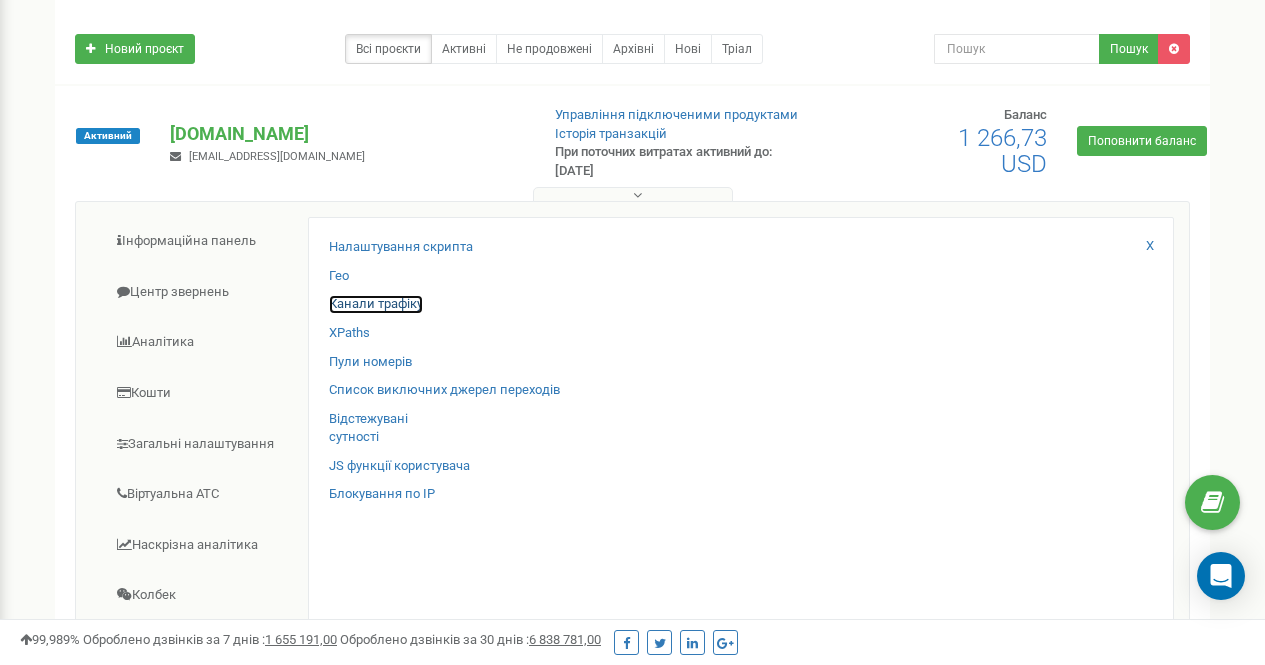 click on "Канали трафіку" at bounding box center [376, 304] 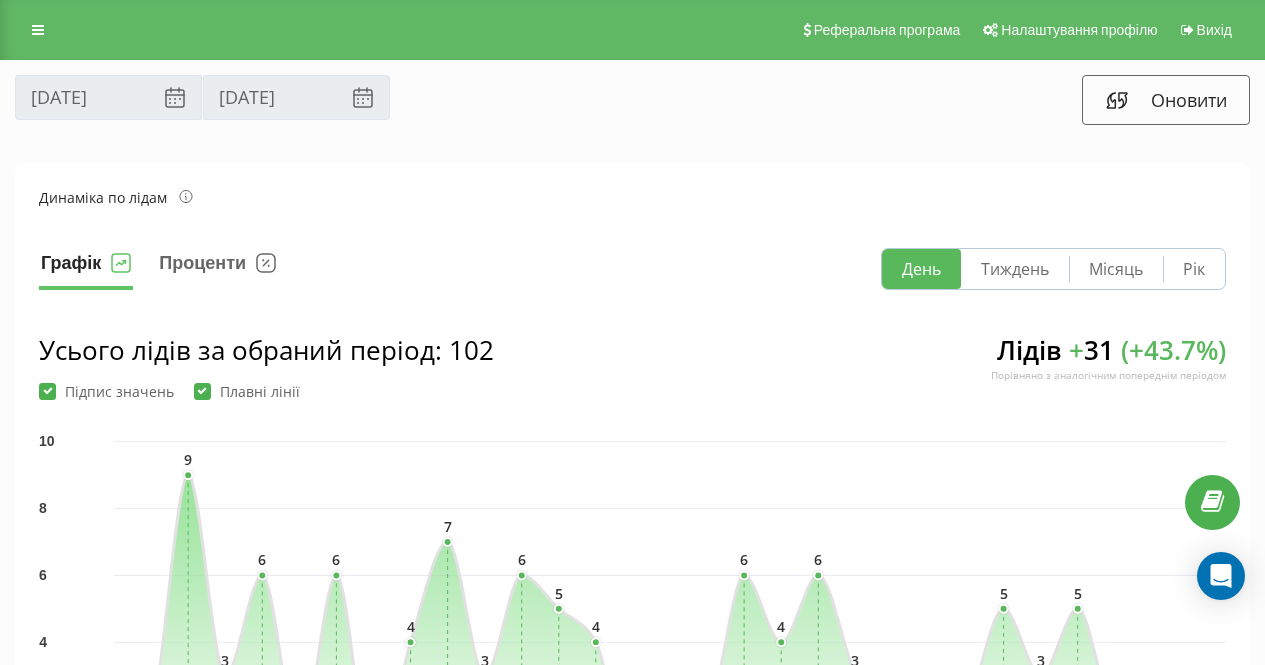 scroll, scrollTop: 180, scrollLeft: 0, axis: vertical 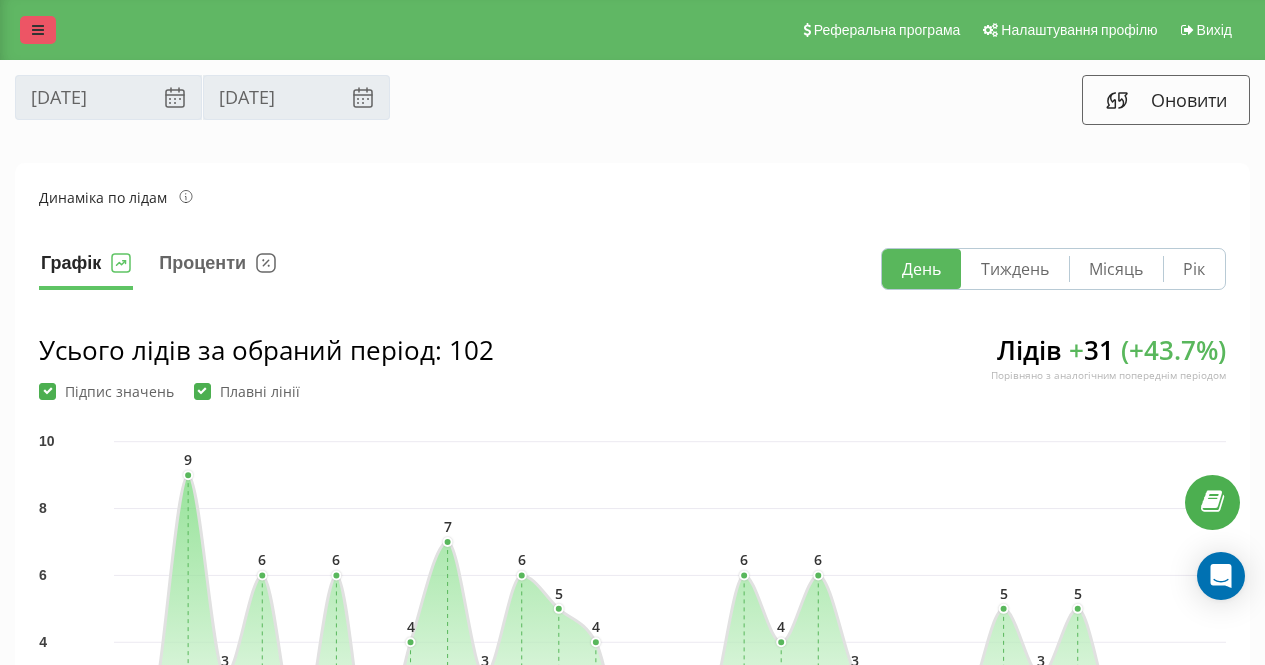 click at bounding box center [38, 30] 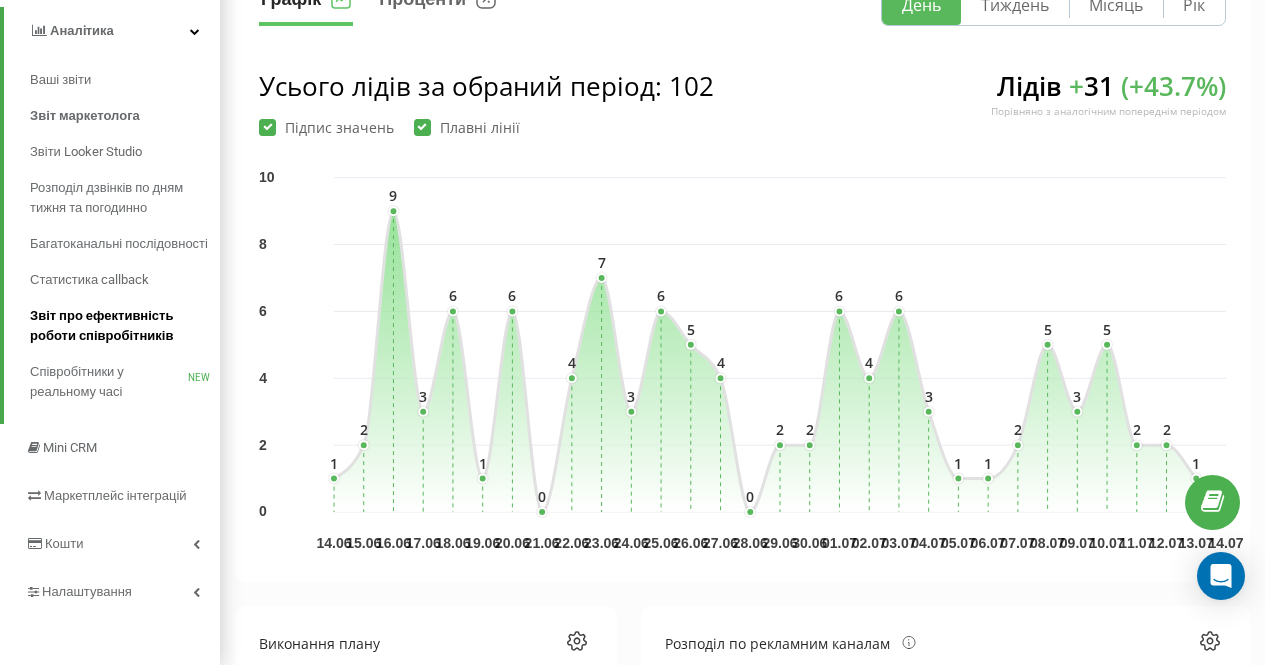 scroll, scrollTop: 0, scrollLeft: 0, axis: both 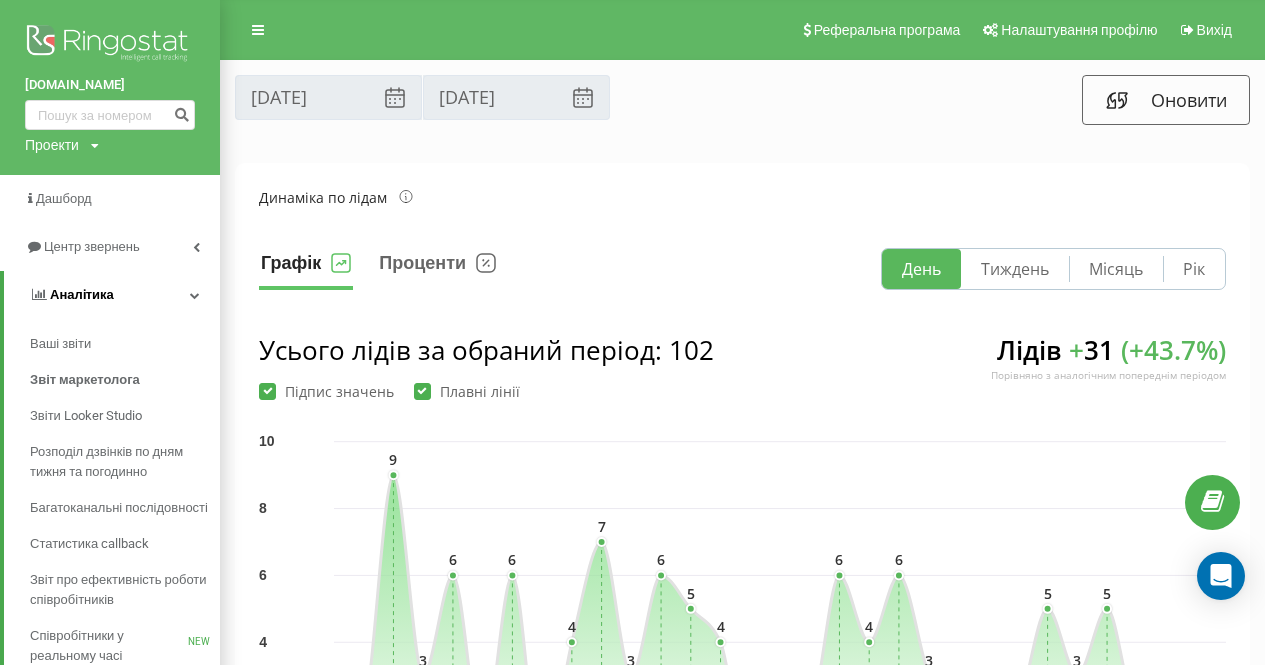 click on "Аналiтика" at bounding box center (82, 294) 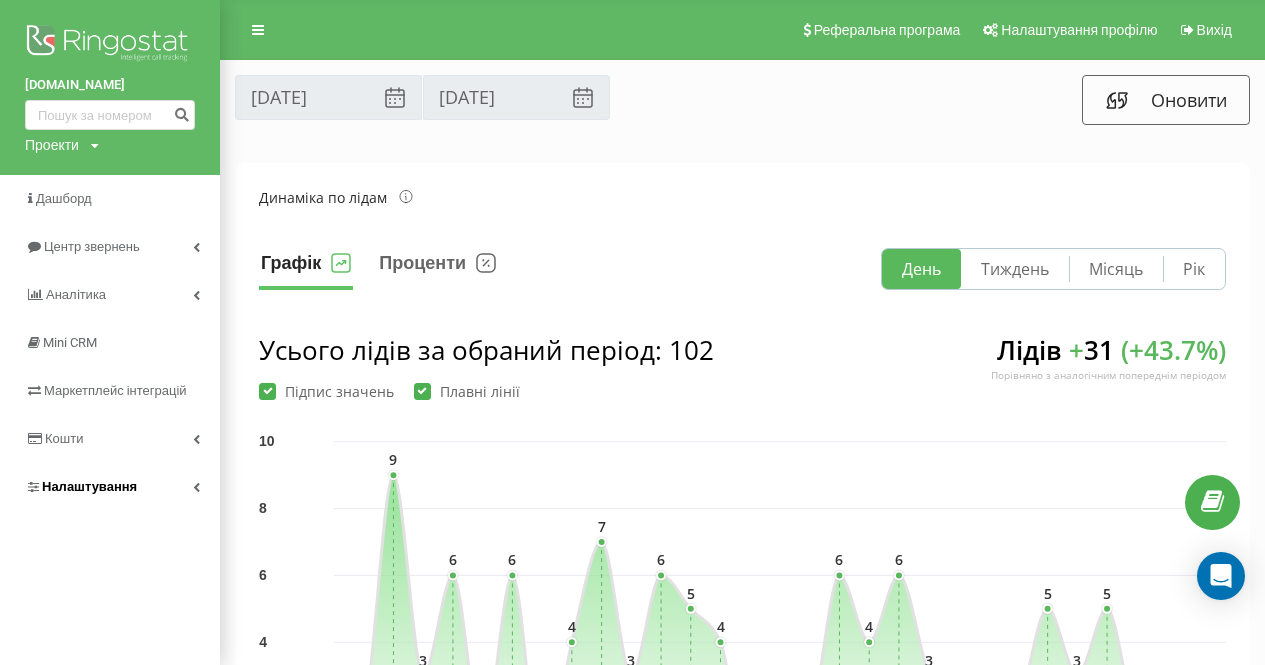 click on "Налаштування" at bounding box center (89, 486) 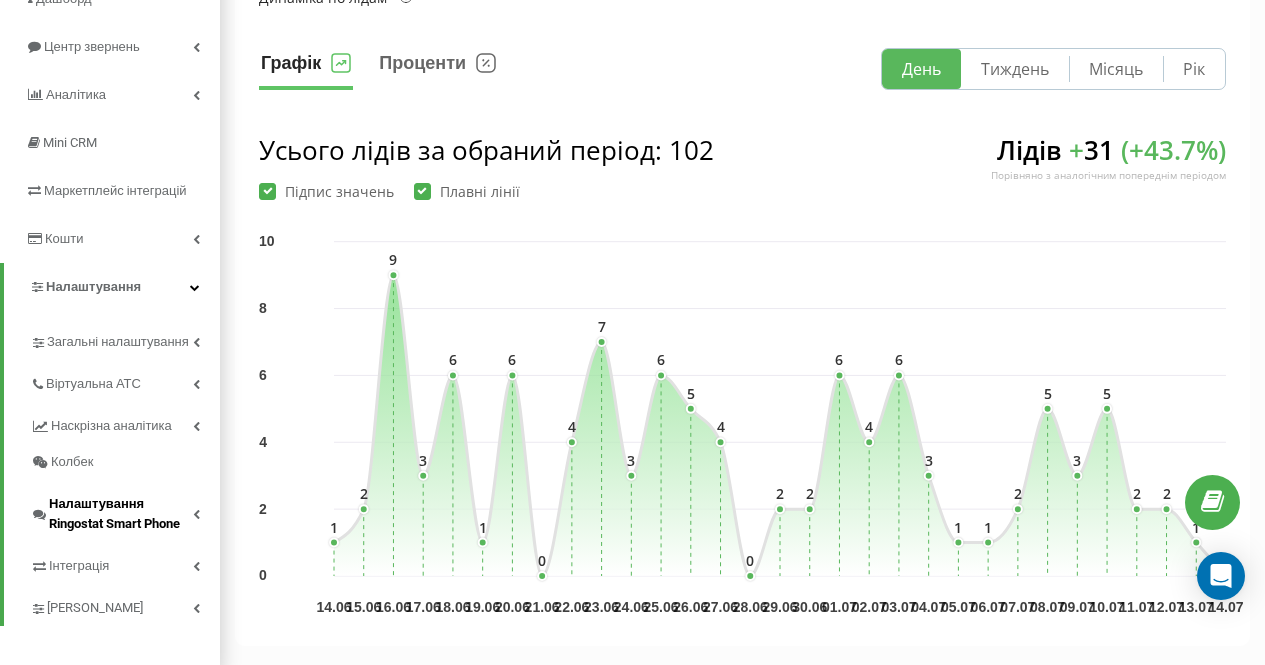 scroll, scrollTop: 400, scrollLeft: 0, axis: vertical 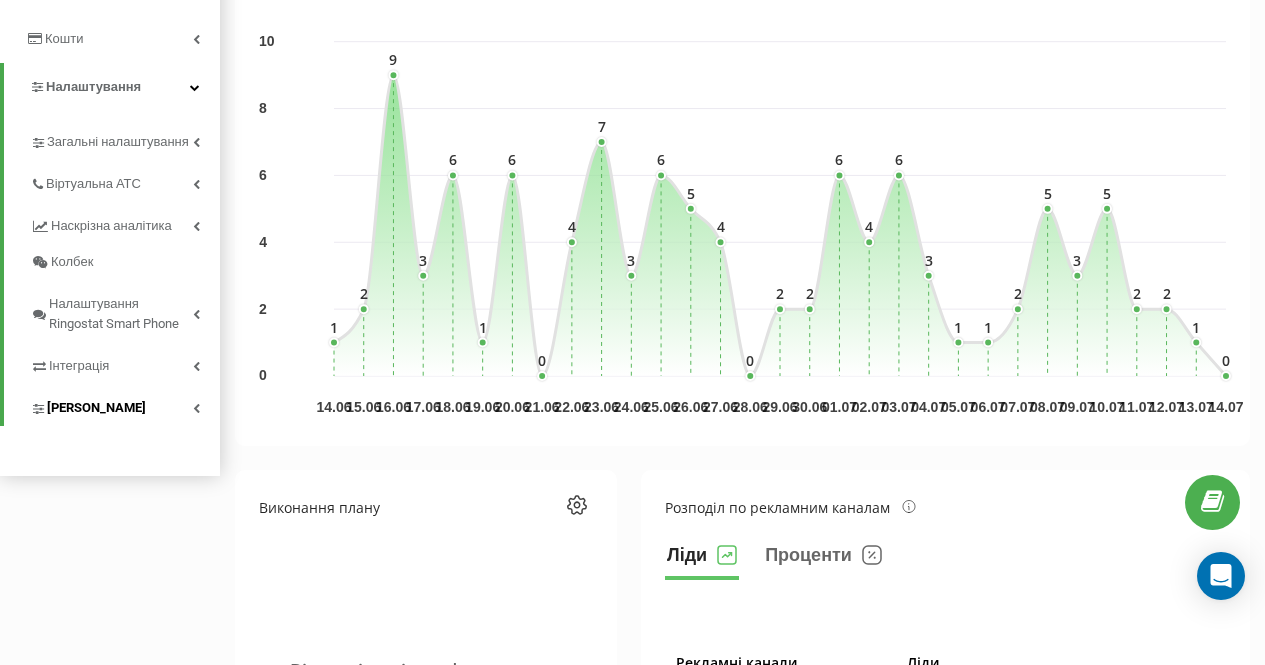 click on "[PERSON_NAME]" at bounding box center (125, 405) 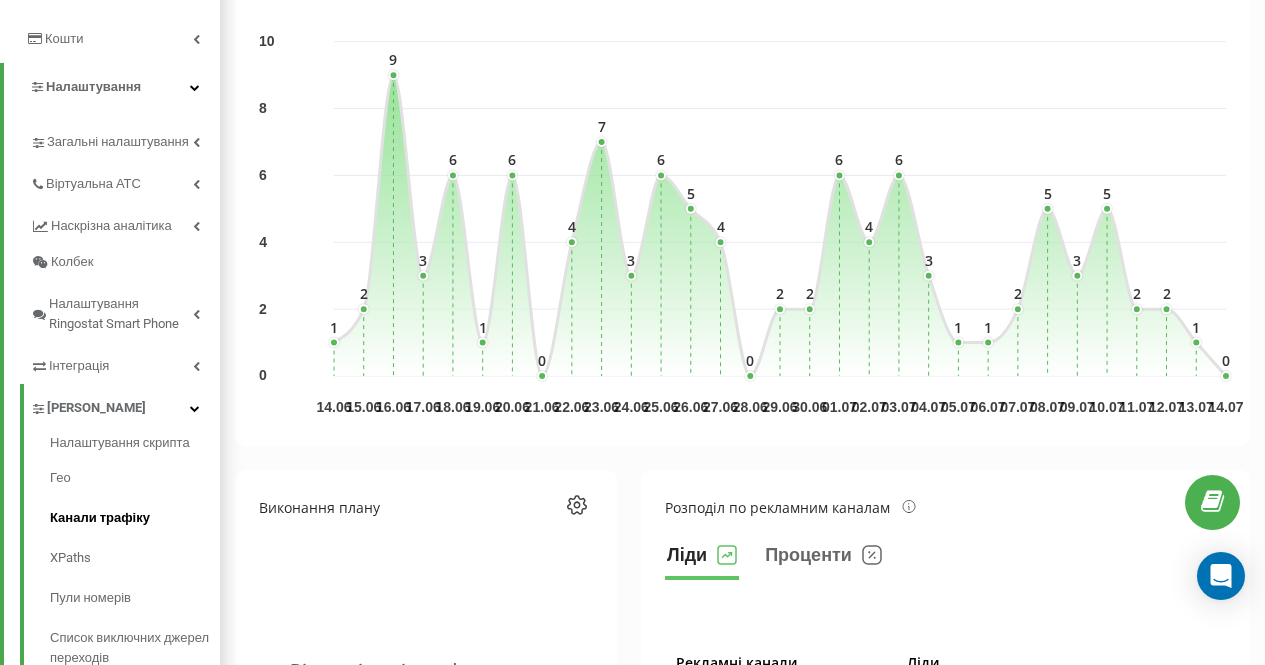 click on "Канали трафіку" at bounding box center (135, 518) 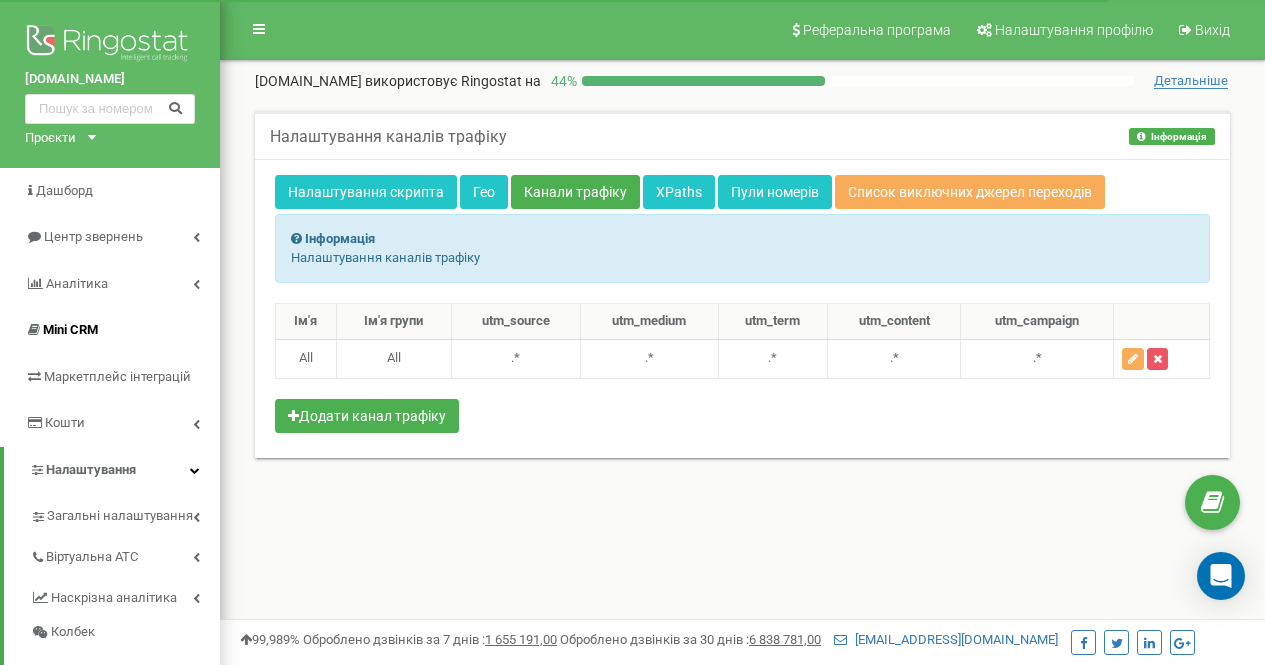 scroll, scrollTop: 0, scrollLeft: 0, axis: both 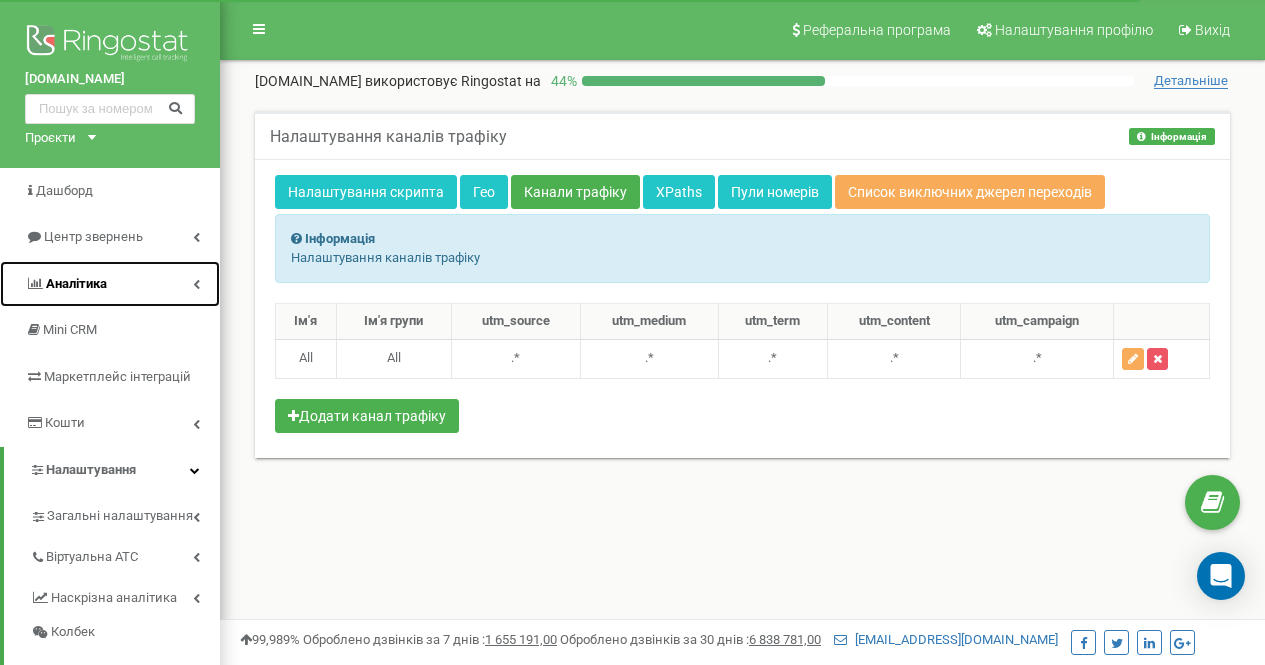 click on "Аналiтика" at bounding box center [110, 284] 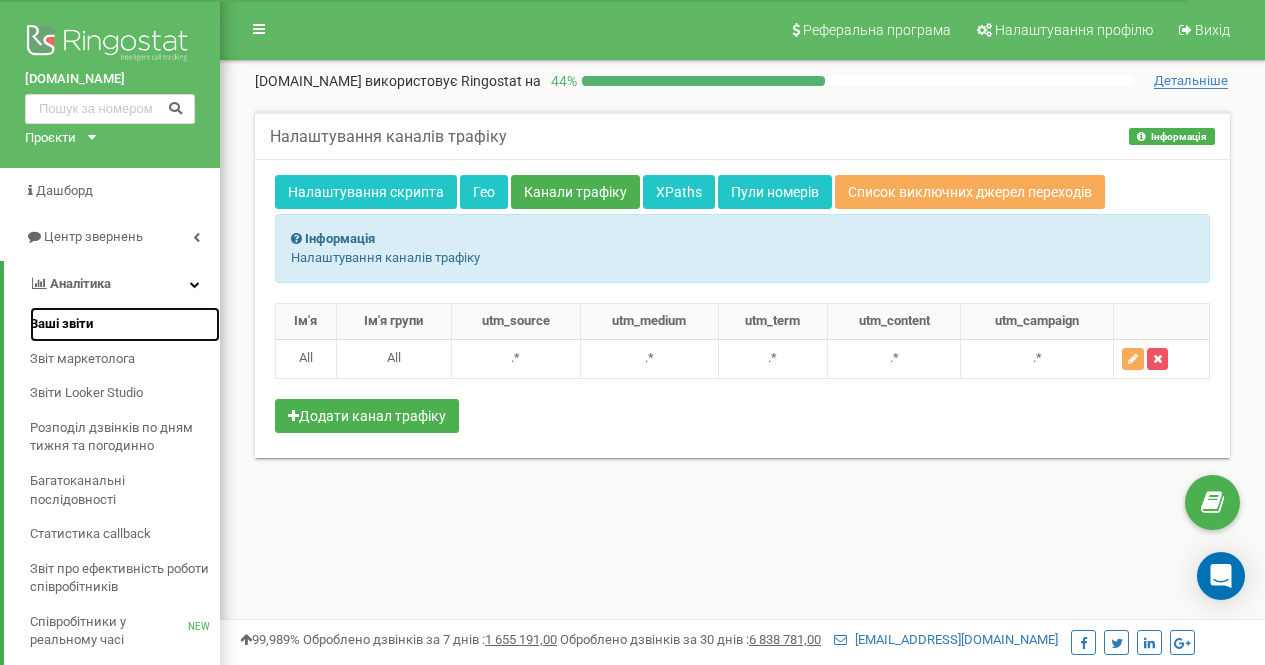 click on "Ваші звіти" at bounding box center (61, 324) 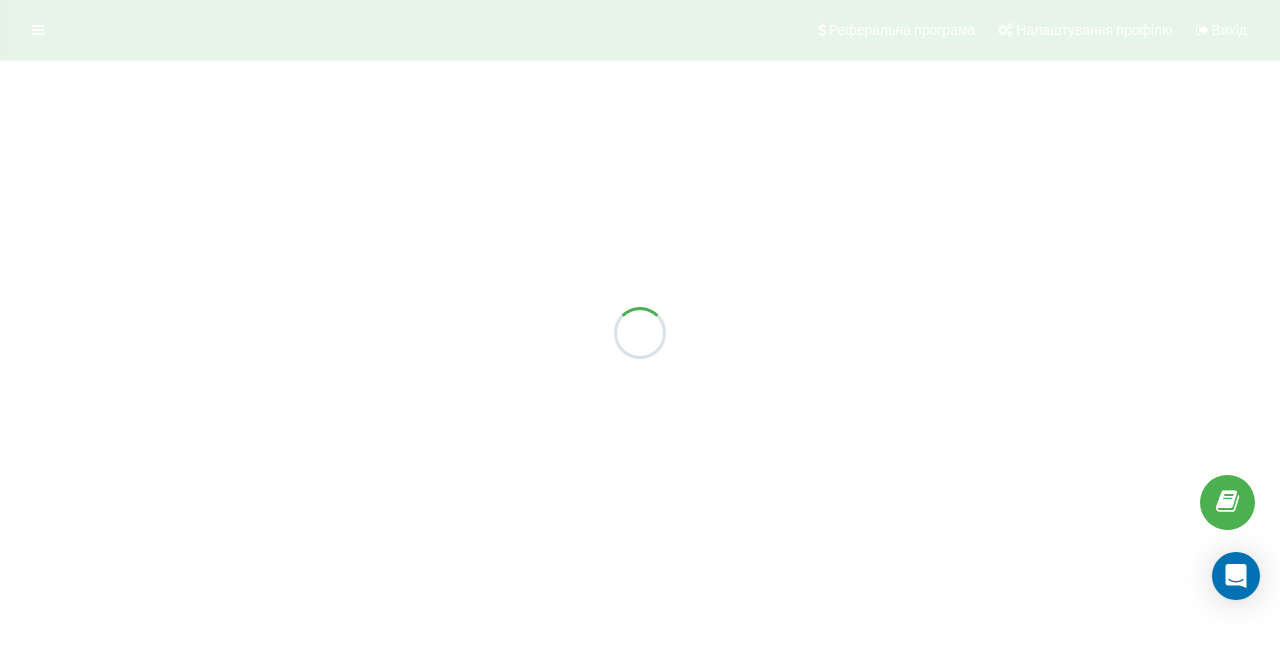 scroll, scrollTop: 0, scrollLeft: 0, axis: both 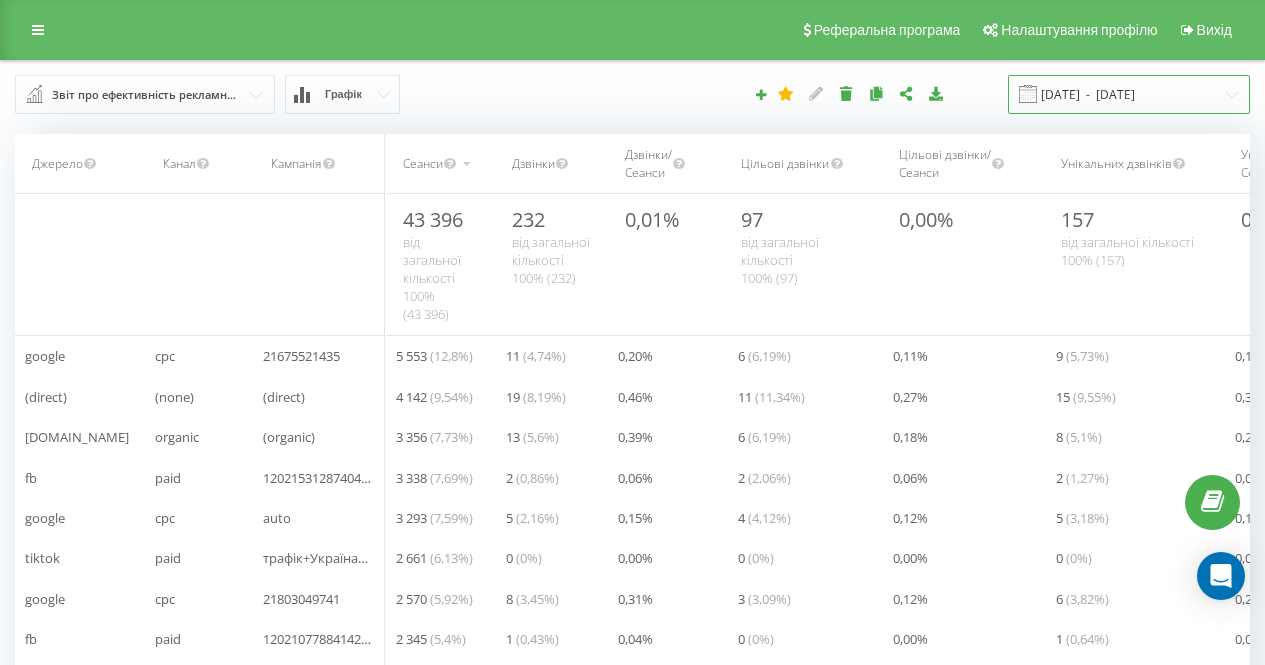 click on "14.06.2025  -  14.07.2025" at bounding box center (1129, 94) 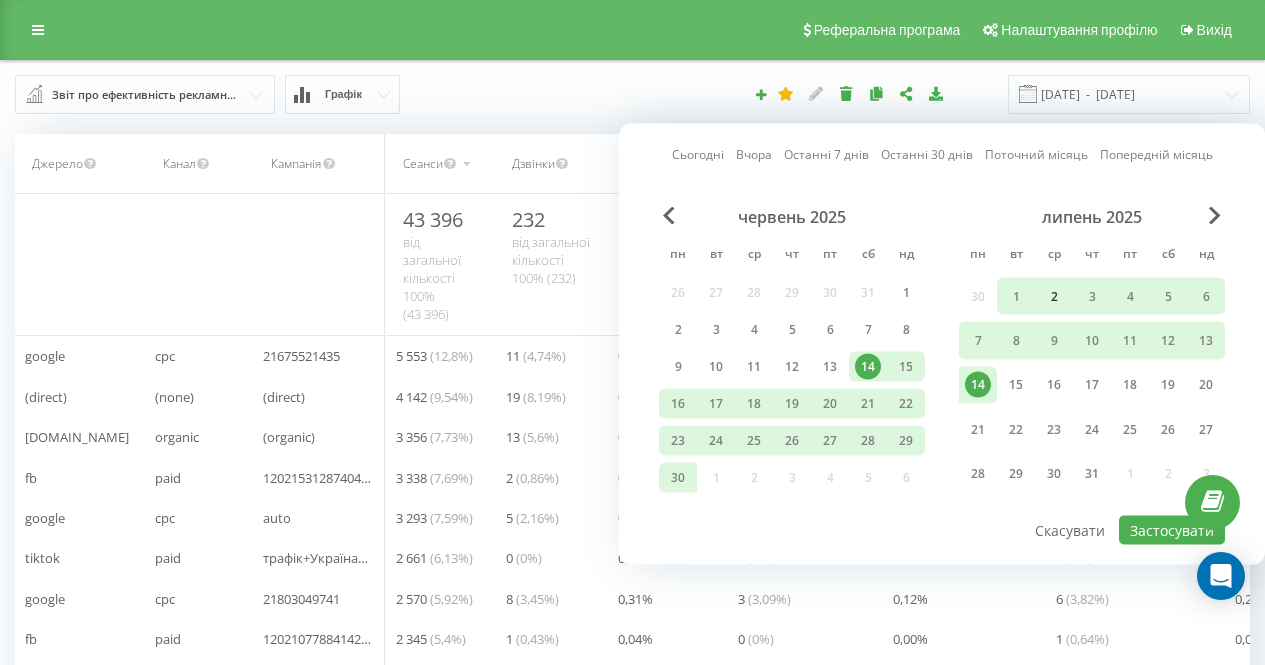 click on "2" at bounding box center (1054, 296) 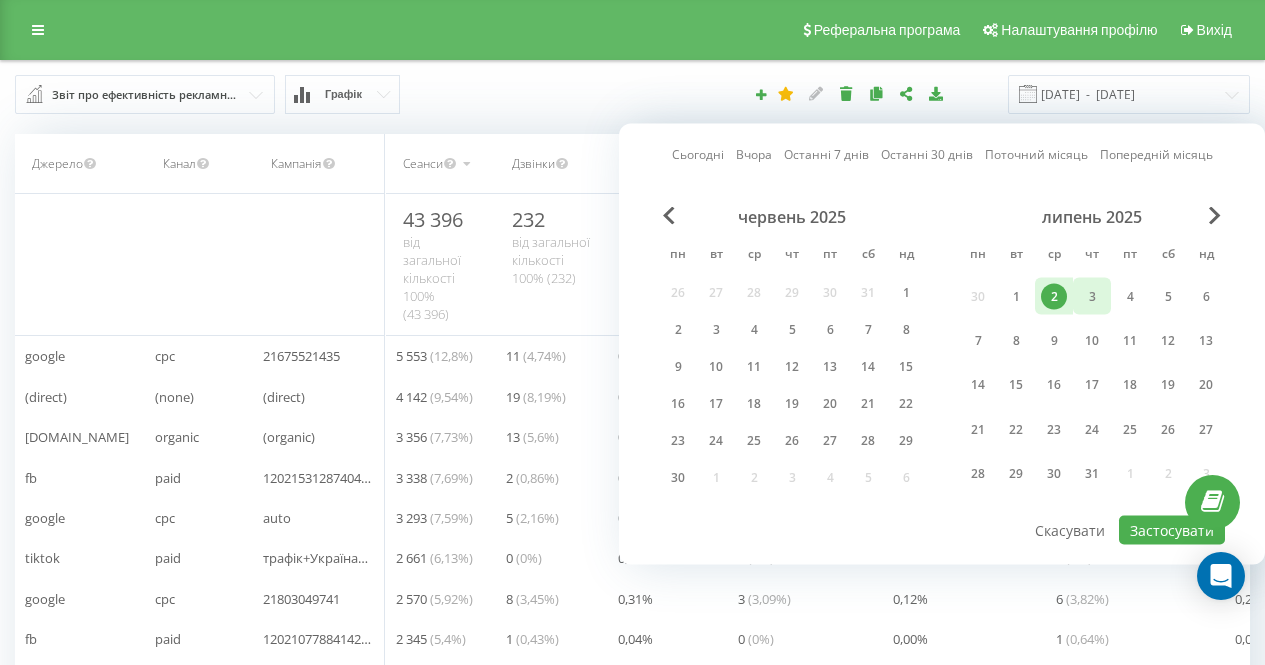 click on "3" at bounding box center (1092, 296) 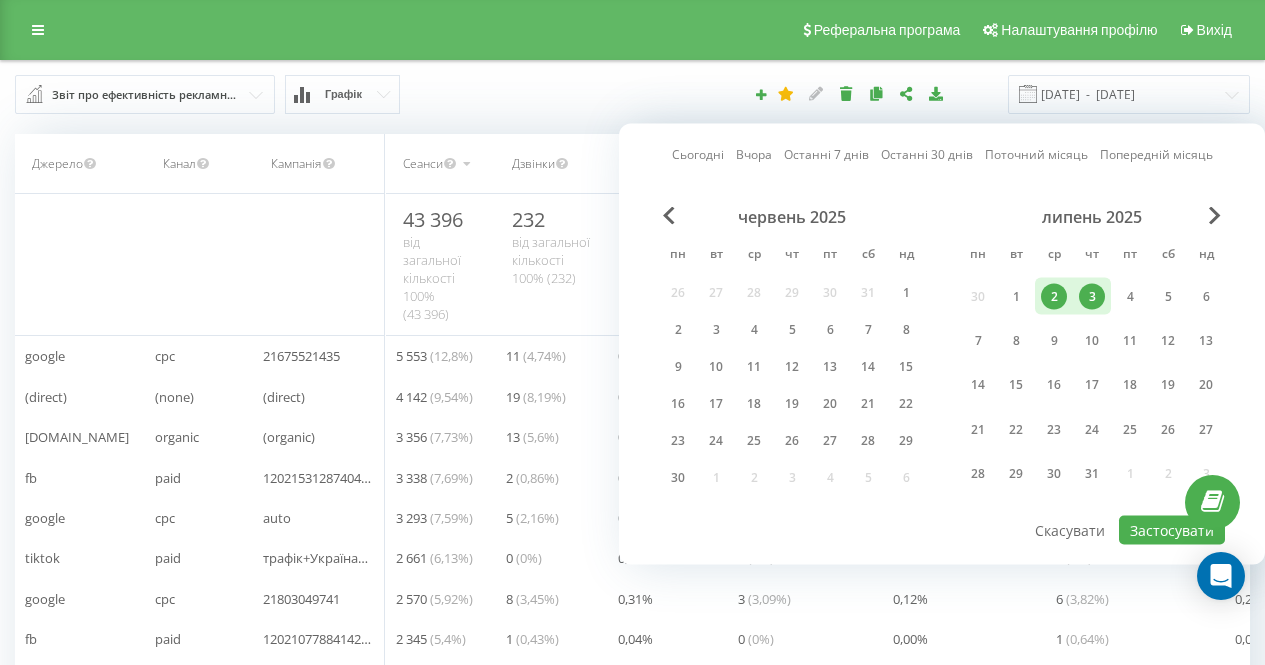 click on "3" at bounding box center [1092, 296] 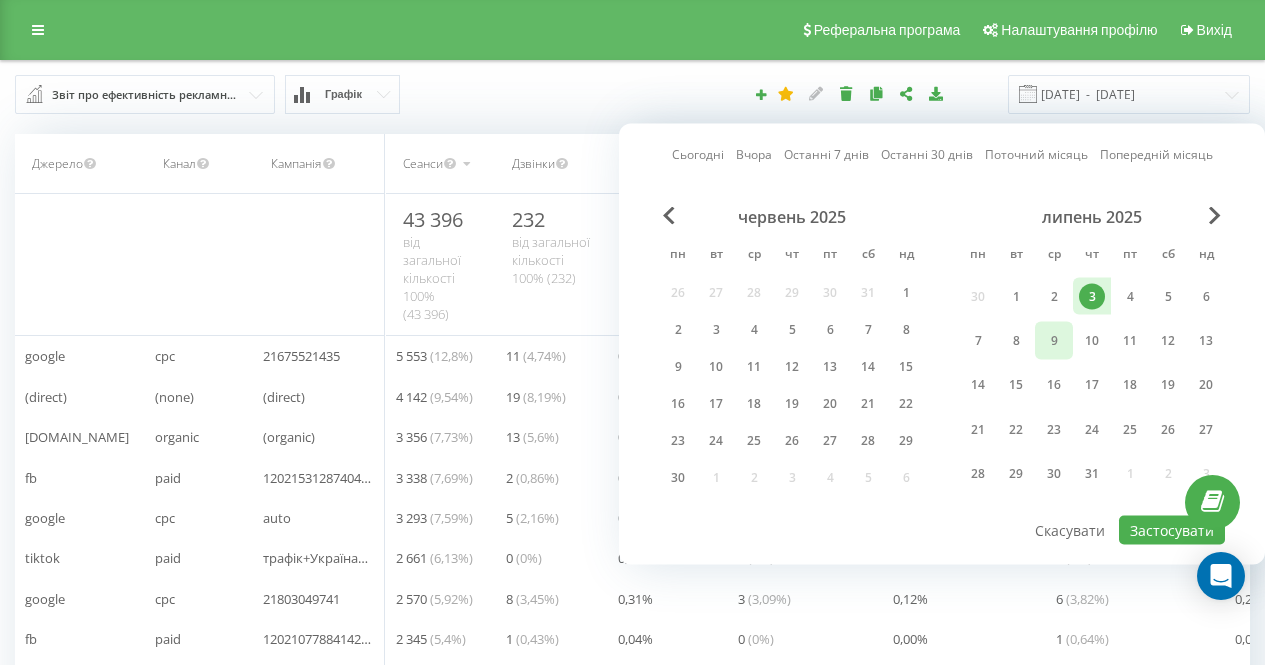 click on "9" at bounding box center (1054, 341) 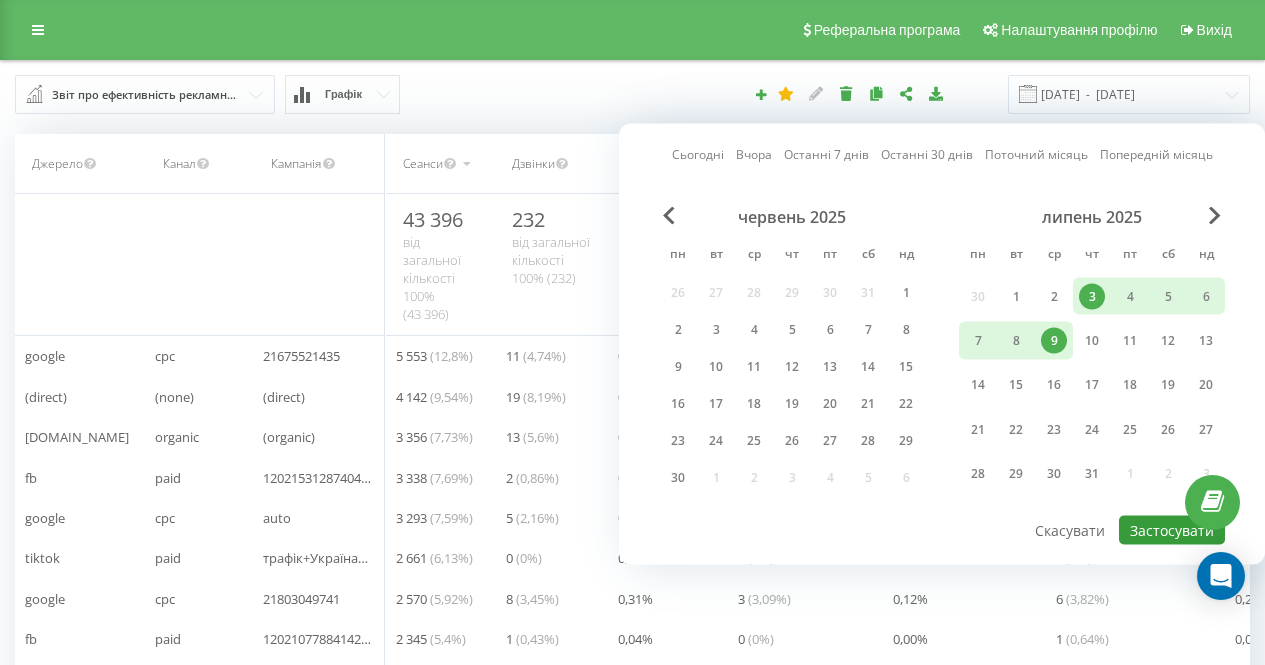 click on "Застосувати" at bounding box center [1172, 530] 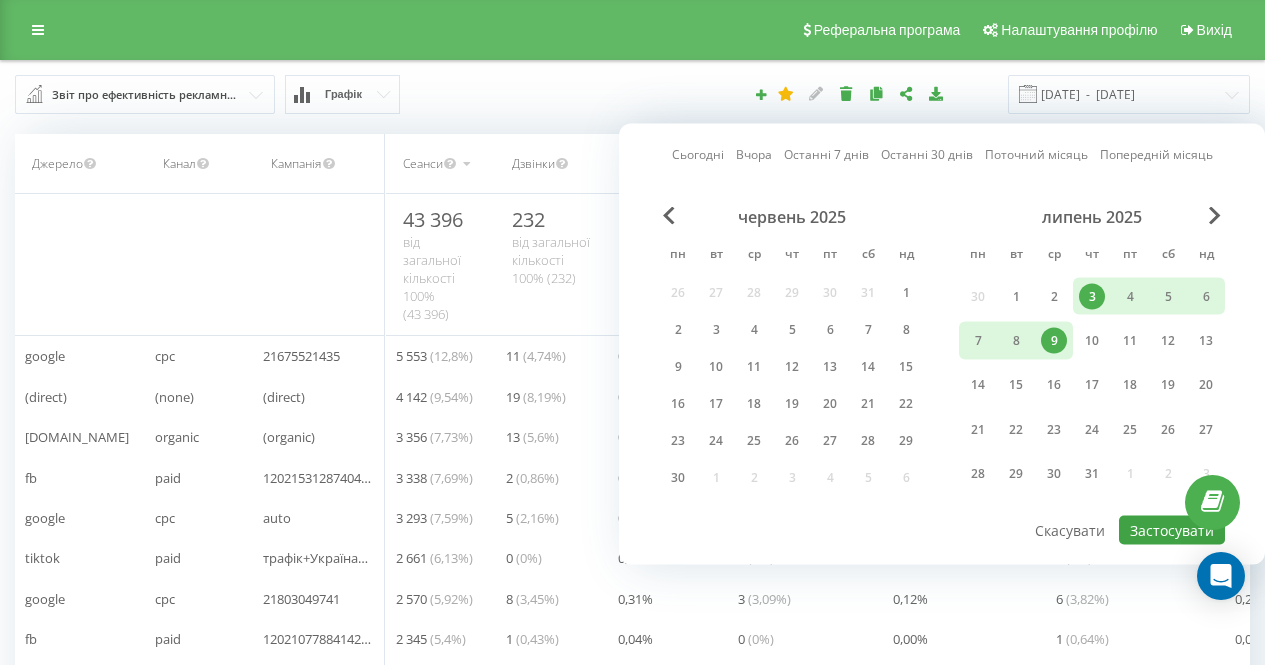type on "03.07.2025  -  09.07.2025" 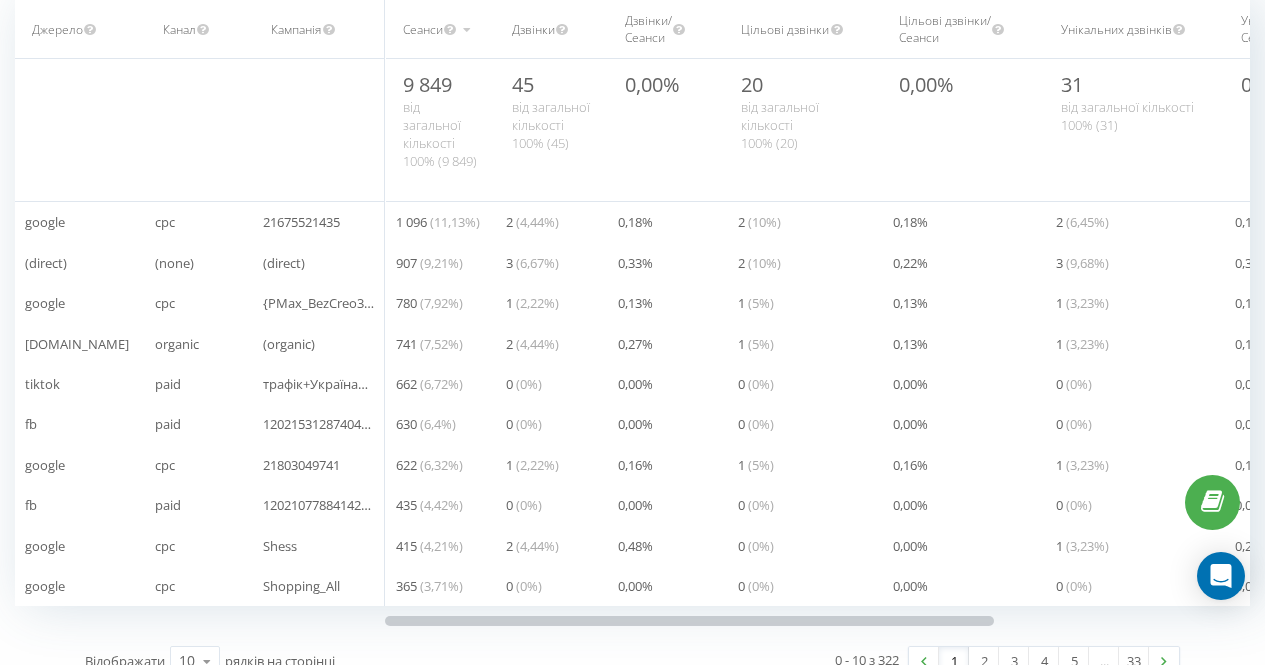 scroll, scrollTop: 160, scrollLeft: 0, axis: vertical 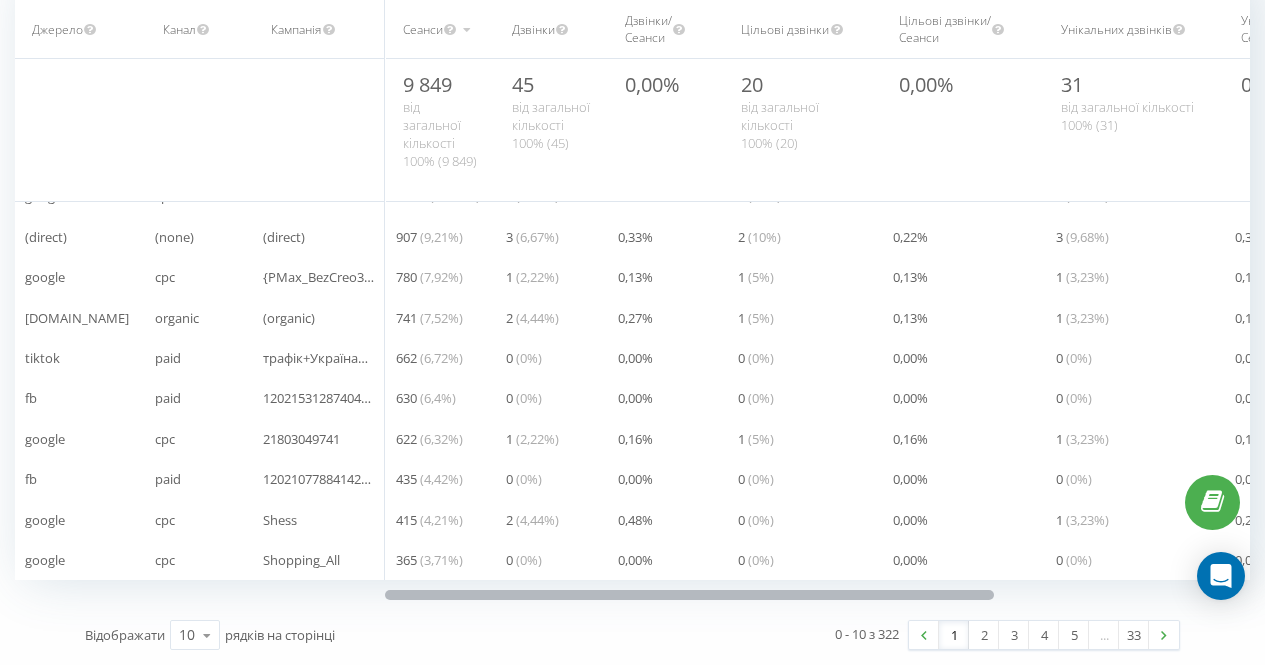 drag, startPoint x: 459, startPoint y: 589, endPoint x: 359, endPoint y: 562, distance: 103.58089 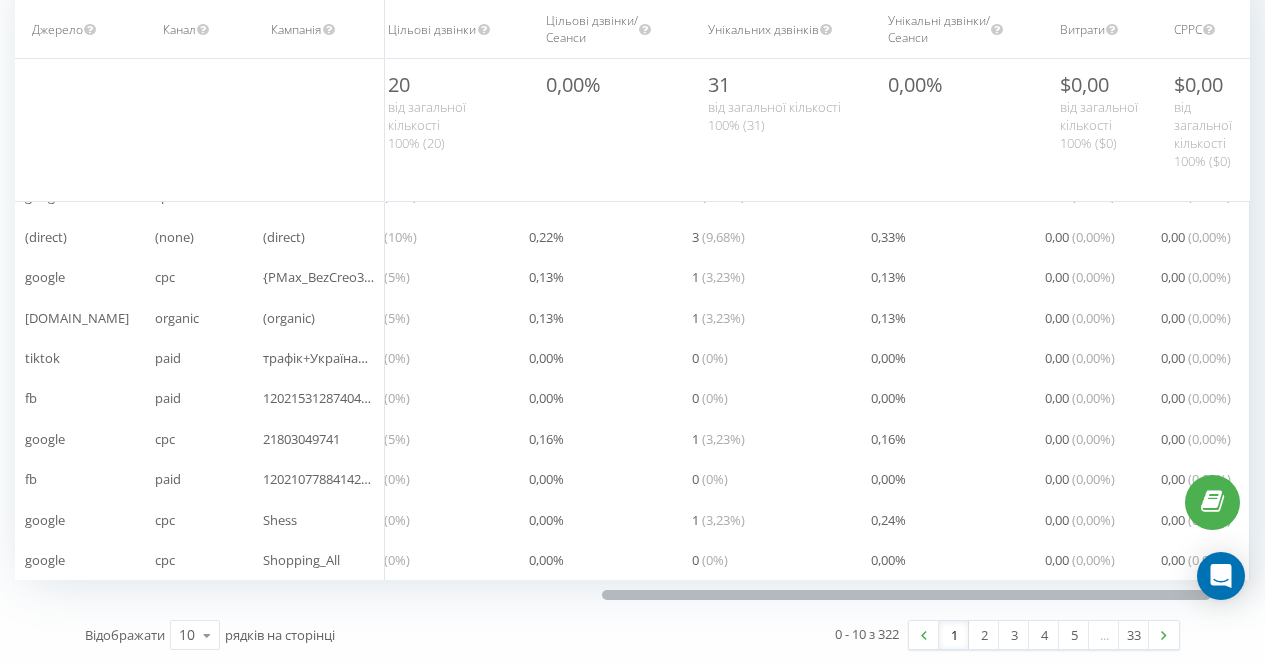 scroll, scrollTop: 0, scrollLeft: 0, axis: both 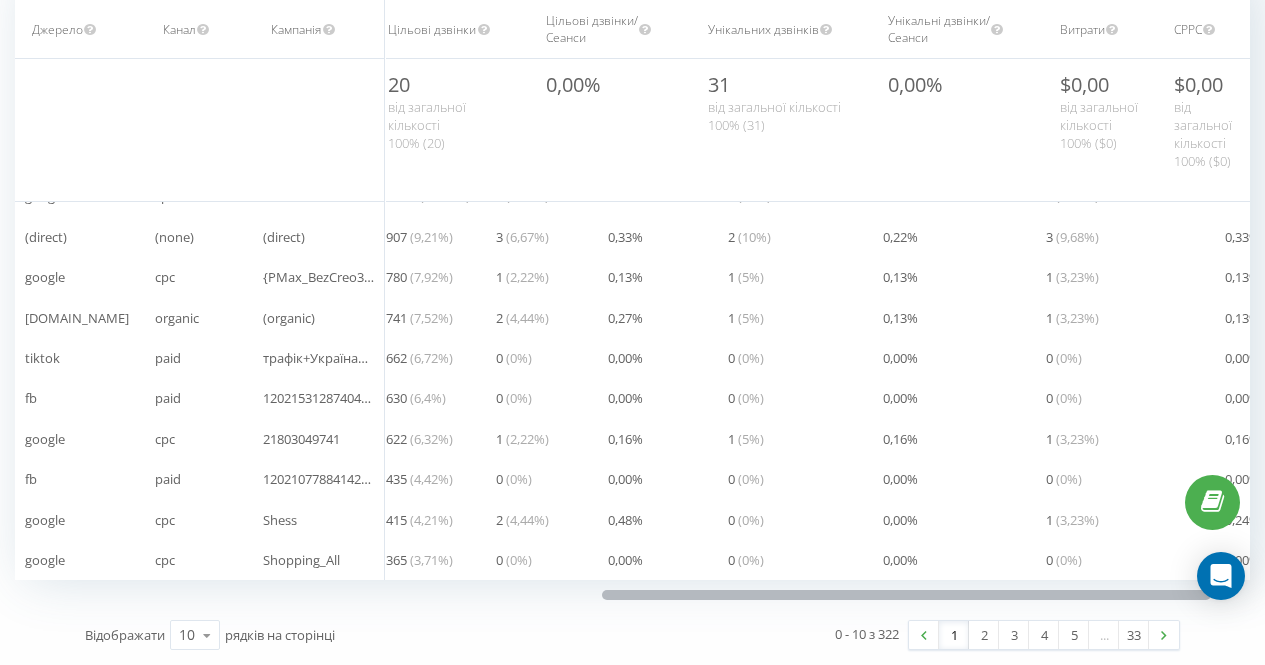 drag, startPoint x: 626, startPoint y: 594, endPoint x: 0, endPoint y: 149, distance: 768.0501 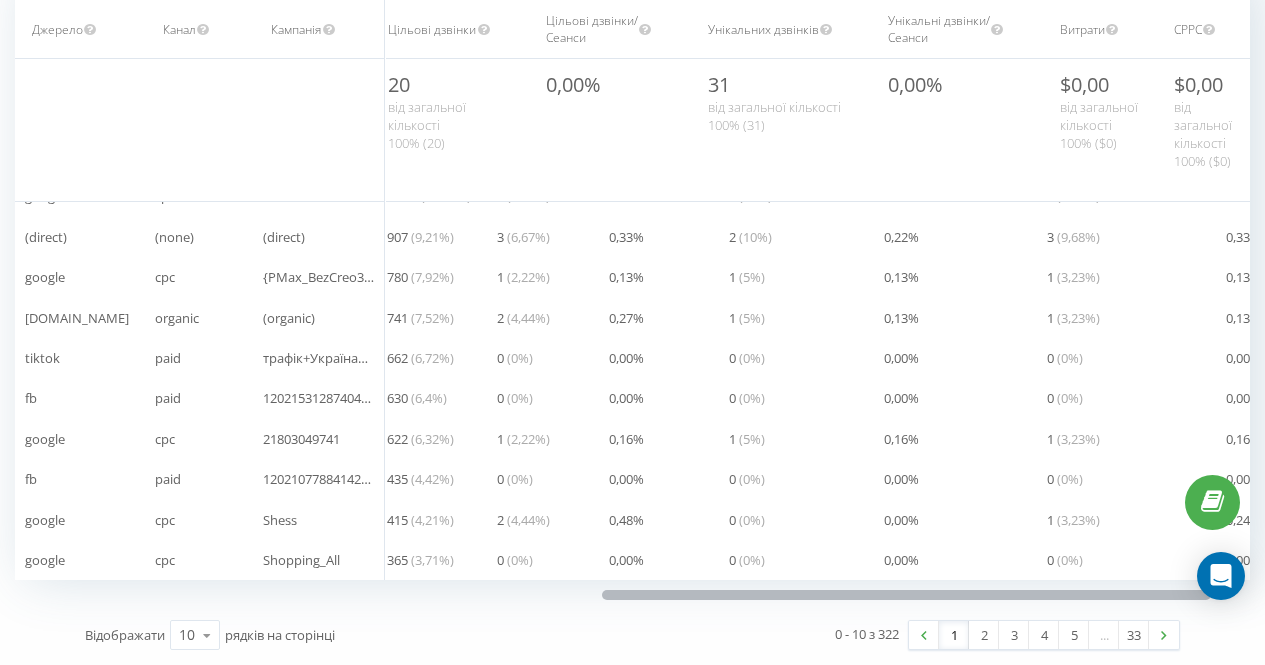 click on "google cpc 21675521435 (direct) (none) (direct) google cpc {PMax_BezCreo3.0} www.google.com organic (organic) tiktok paid трафік+Україна+перформанс fb paid 120215312874040177 google cpc 21803049741 fb paid 120210778841420177 google cpc Shess google cpc Shopping_All 1 096   ( 11,13 %) 2   ( 4,44 %) 0,18 % 2   ( 10 %) 0,18 % 2   ( 6,45 %) 0,18 % 0,00   ( 0,00 %) 0,00   ( 0,00 %) 907   ( 9,21 %) 3   ( 6,67 %) 0,33 % 2   ( 10 %) 0,22 % 3   ( 9,68 %) 0,33 % 0,00   ( 0,00 %) 0,00   ( 0,00 %) 780   ( 7,92 %) 1   ( 2,22 %) 0,13 % 1   ( 5 %) 0,13 % 1   ( 3,23 %) 0,13 % 0,00   ( 0,00 %) 0,00   ( 0,00 %) 741   ( 7,52 %) 2   ( 4,44 %) 0,27 % 1   ( 5 %) 0,13 % 1   ( 3,23 %) 0,13 % 0,00   ( 0,00 %) 0,00   ( 0,00 %) 662   ( 6,72 %) 0   ( 0 %) 0,00 % 0   ( 0 %) 0,00 % 0   ( 0 %) 0,00 % 0,00   ( 0,00 %) 0,00   ( 0,00 %) 630   ( 6,4 %) 0   ( 0 %) 0,00 % 0   ( 0 %) 0,00 % 0   ( 0 %) 0,00 % 0,00   ( 0,00 %) 0,00   ( 0,00 %) 622   ( 6,32 %) 1   ( 2,22 %) 0,16 % 1   ( 5 %) 0,16 % 1   ( 3,23 %) 0,16 % 0,00" at bounding box center (632, 378) 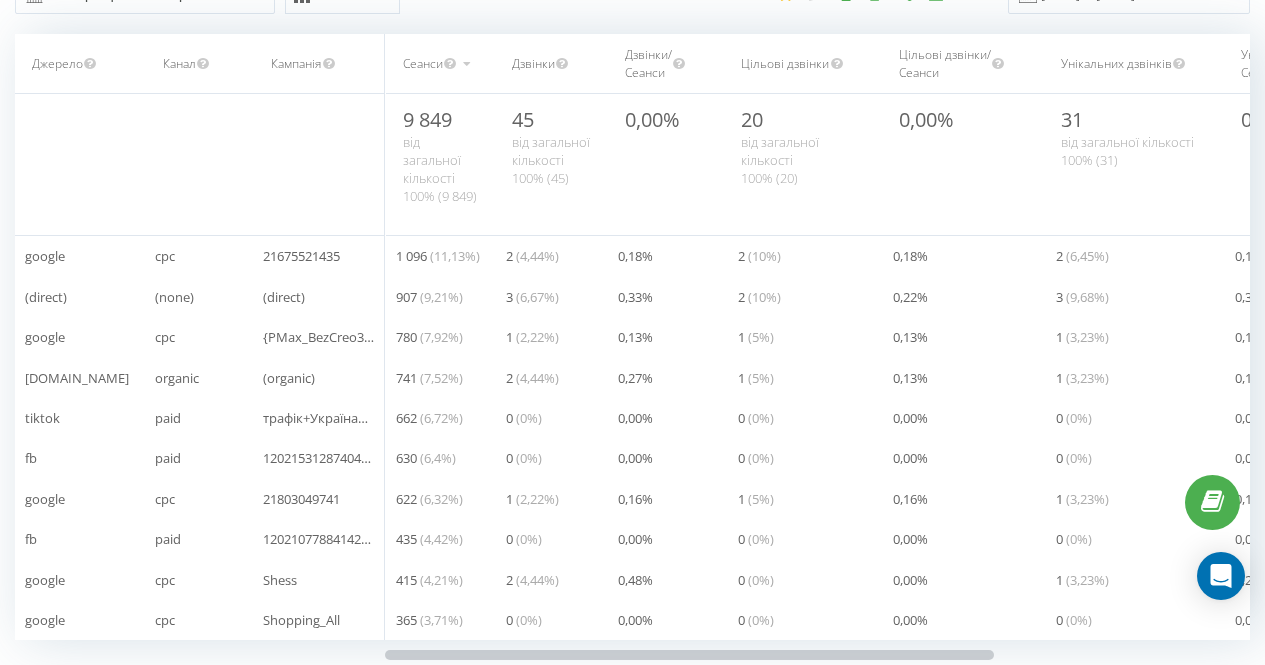 scroll, scrollTop: 160, scrollLeft: 0, axis: vertical 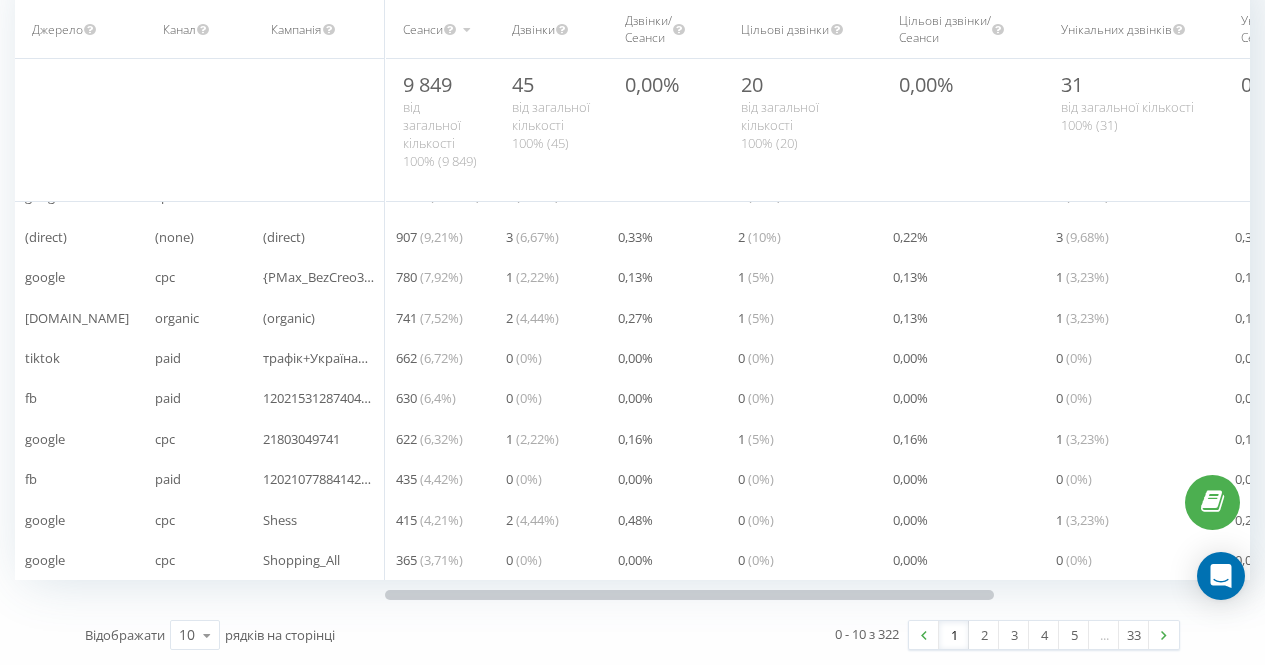 click on "( 4,44 %)" at bounding box center (537, 520) 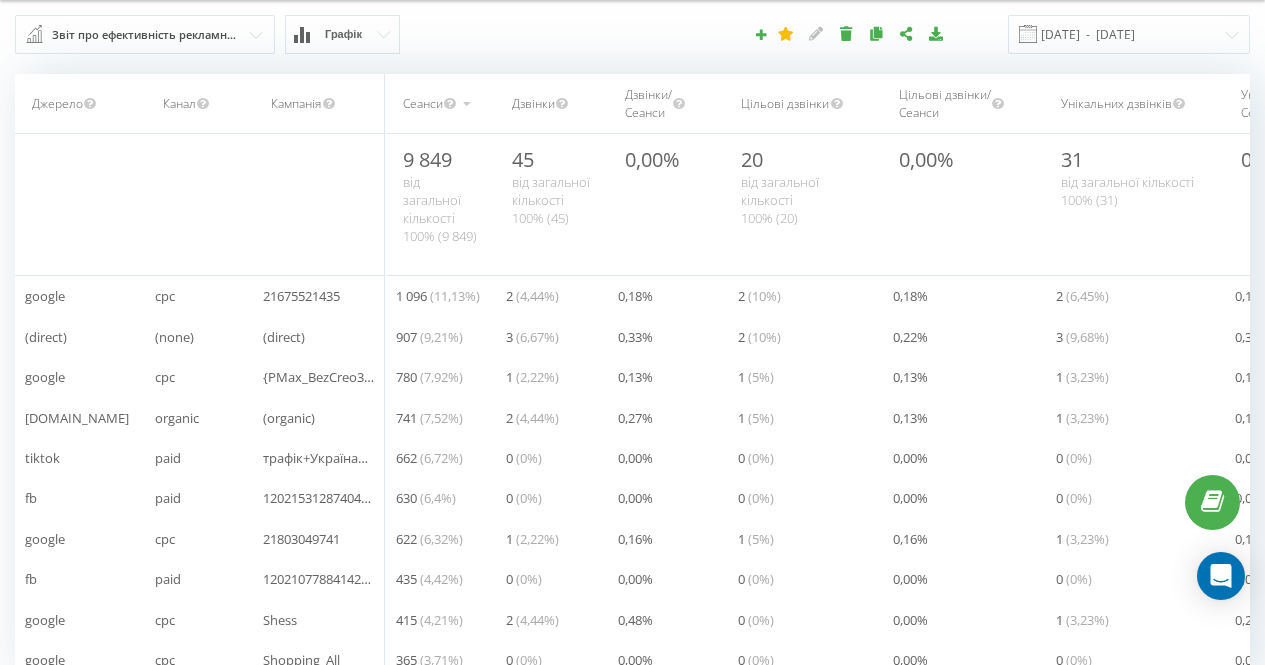 scroll, scrollTop: 0, scrollLeft: 0, axis: both 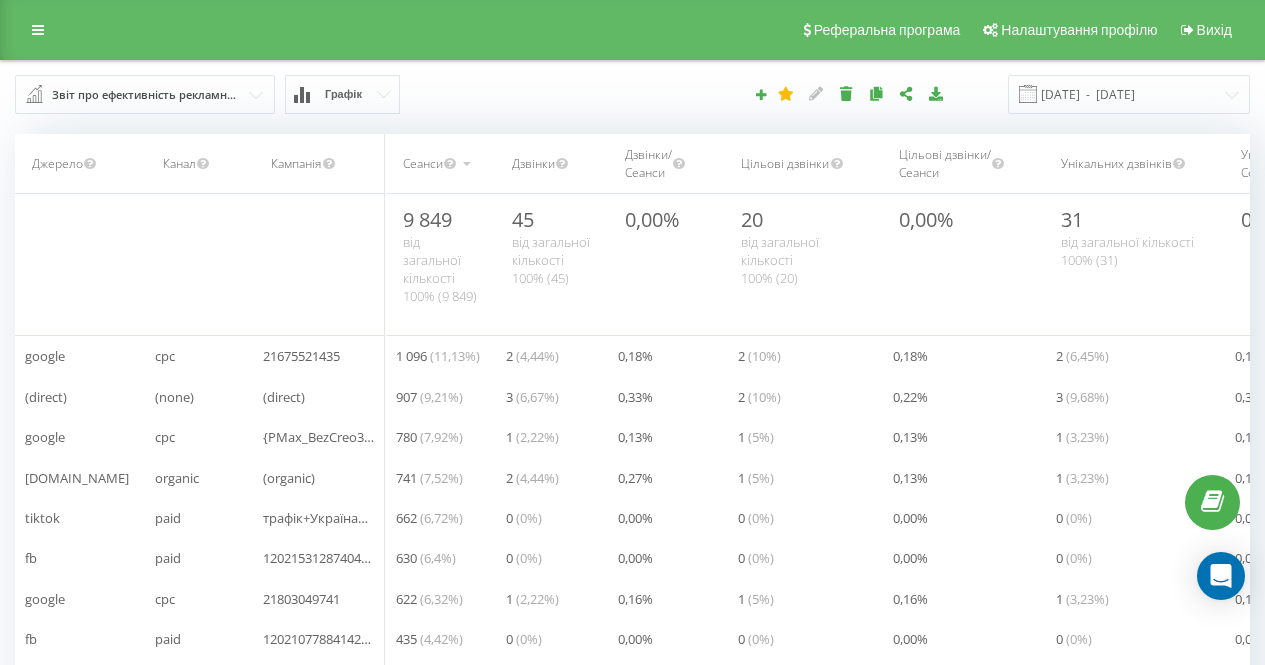 drag, startPoint x: 326, startPoint y: 356, endPoint x: 405, endPoint y: 355, distance: 79.00633 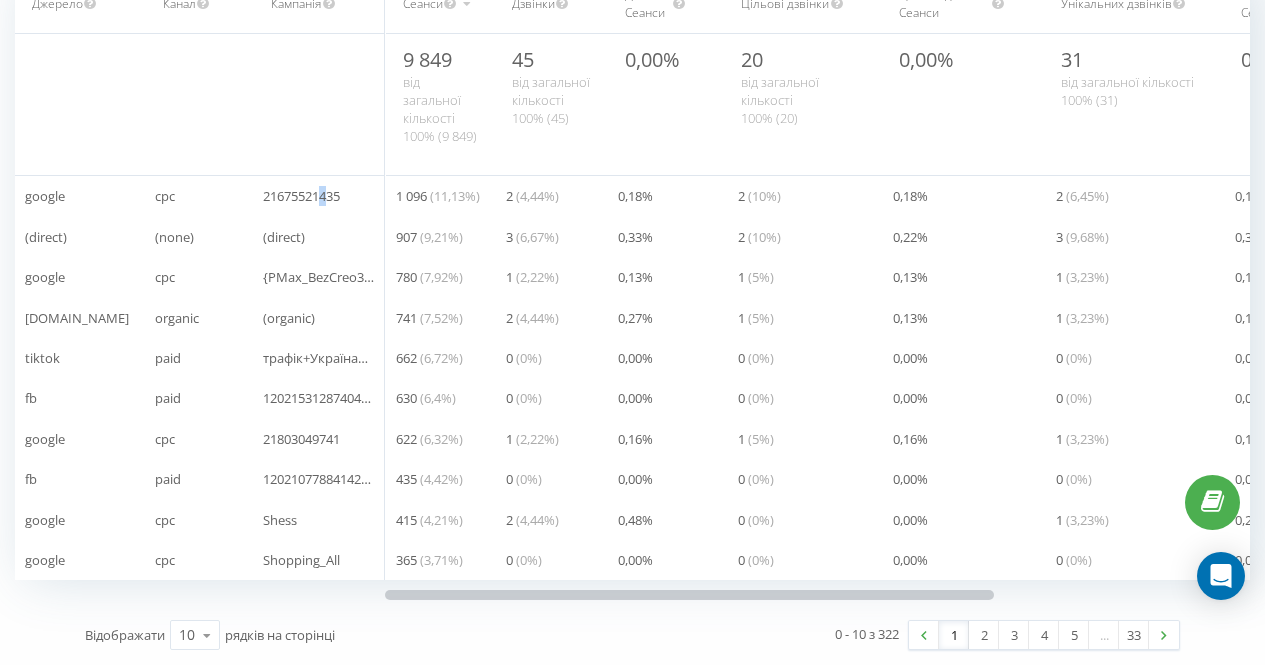 scroll, scrollTop: 160, scrollLeft: 0, axis: vertical 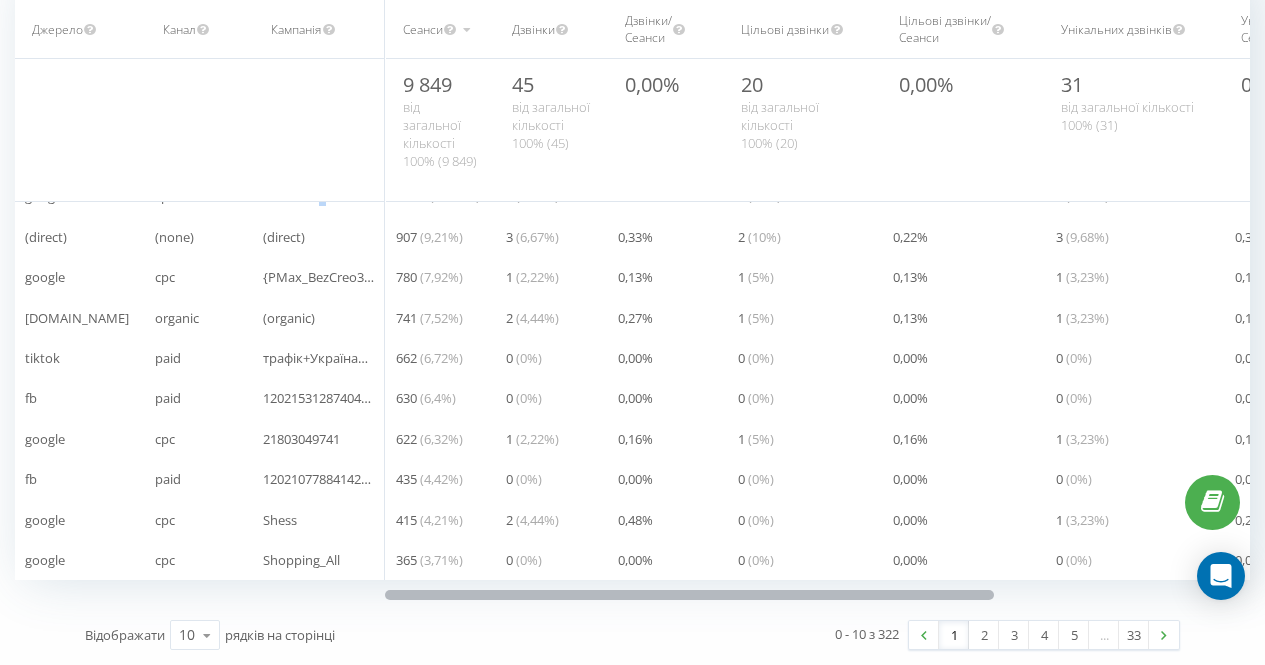 drag, startPoint x: 495, startPoint y: 598, endPoint x: 391, endPoint y: 541, distance: 118.595955 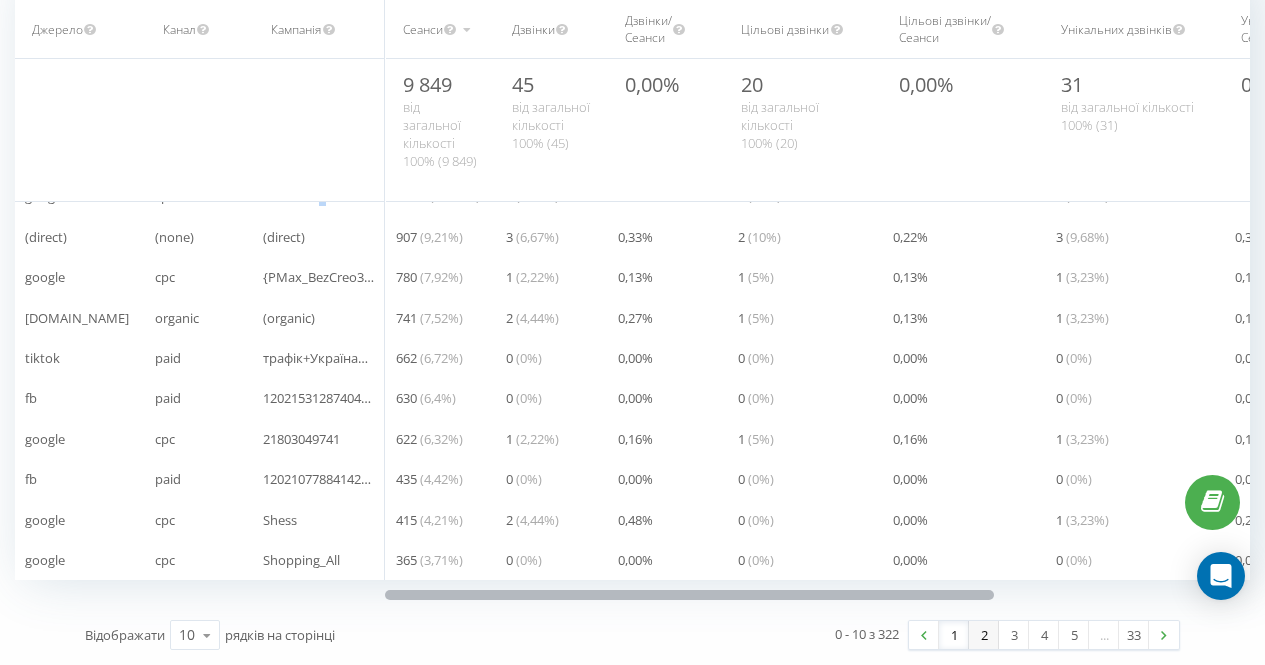 click on "2" at bounding box center (984, 635) 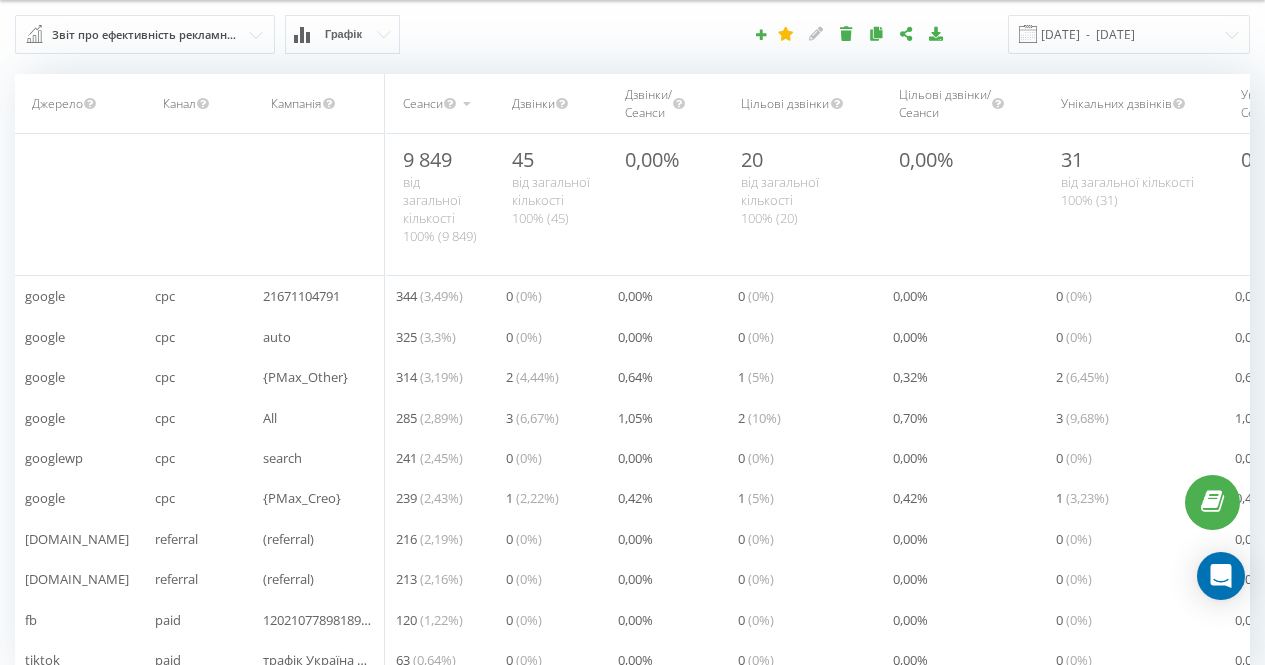 scroll, scrollTop: 160, scrollLeft: 0, axis: vertical 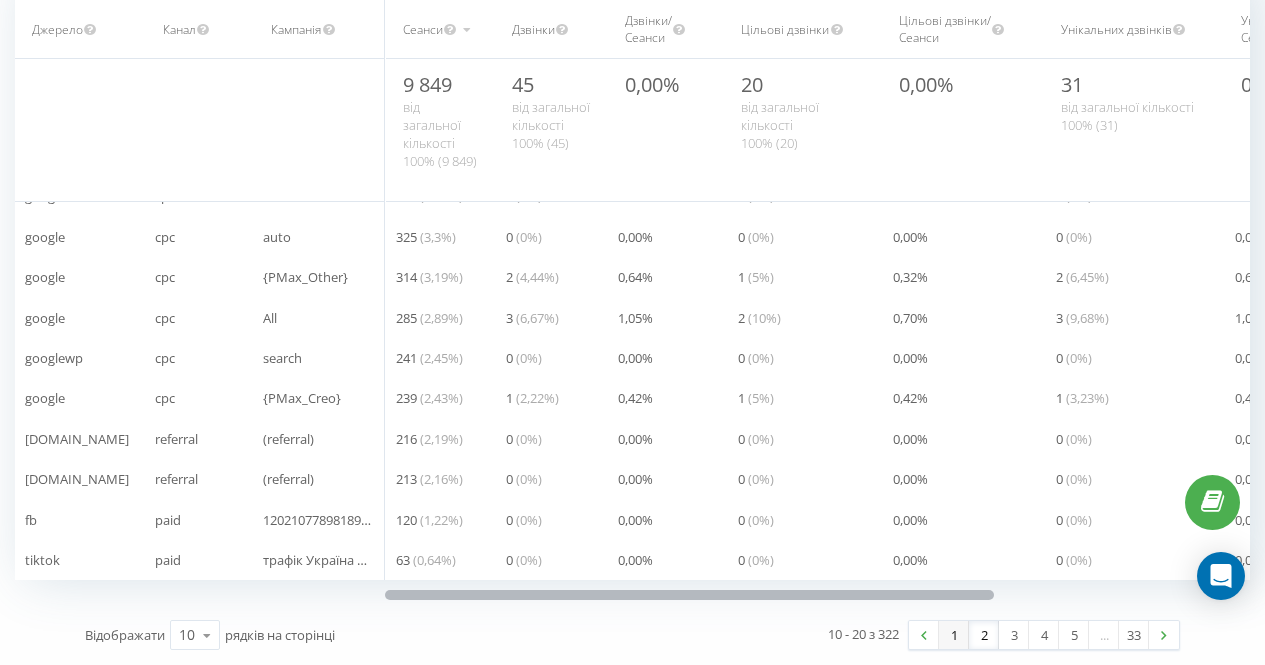 click on "1" at bounding box center [954, 635] 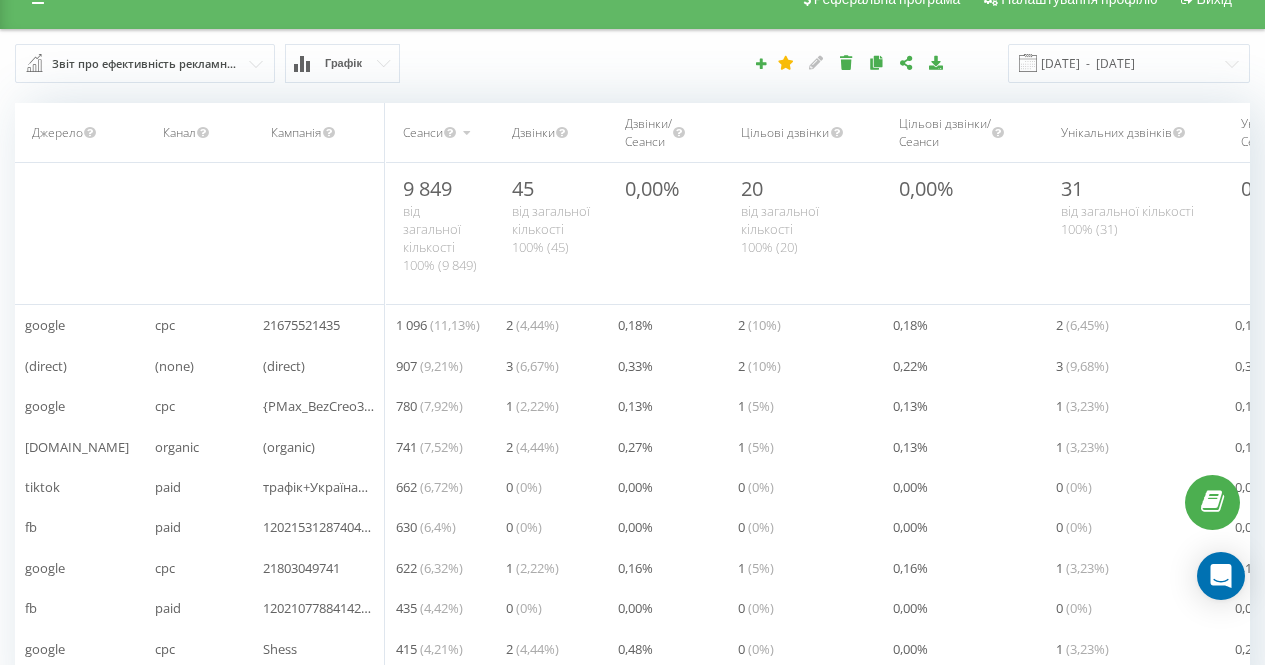 scroll, scrollTop: 0, scrollLeft: 0, axis: both 